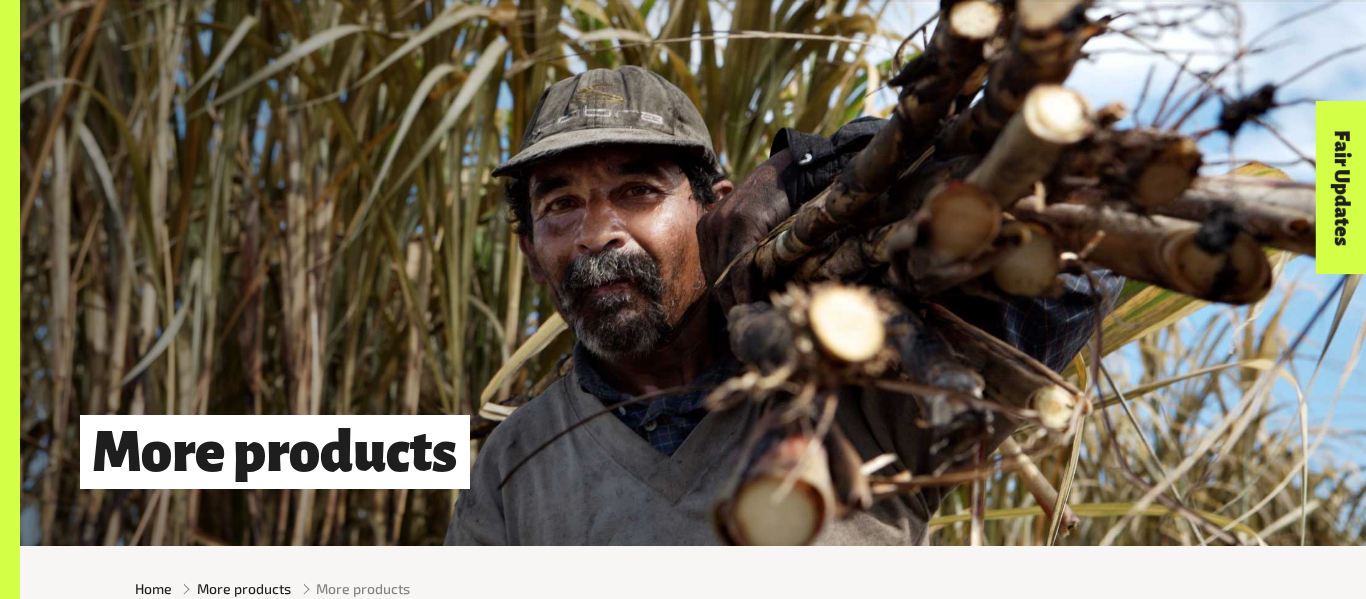 scroll, scrollTop: 1252, scrollLeft: 0, axis: vertical 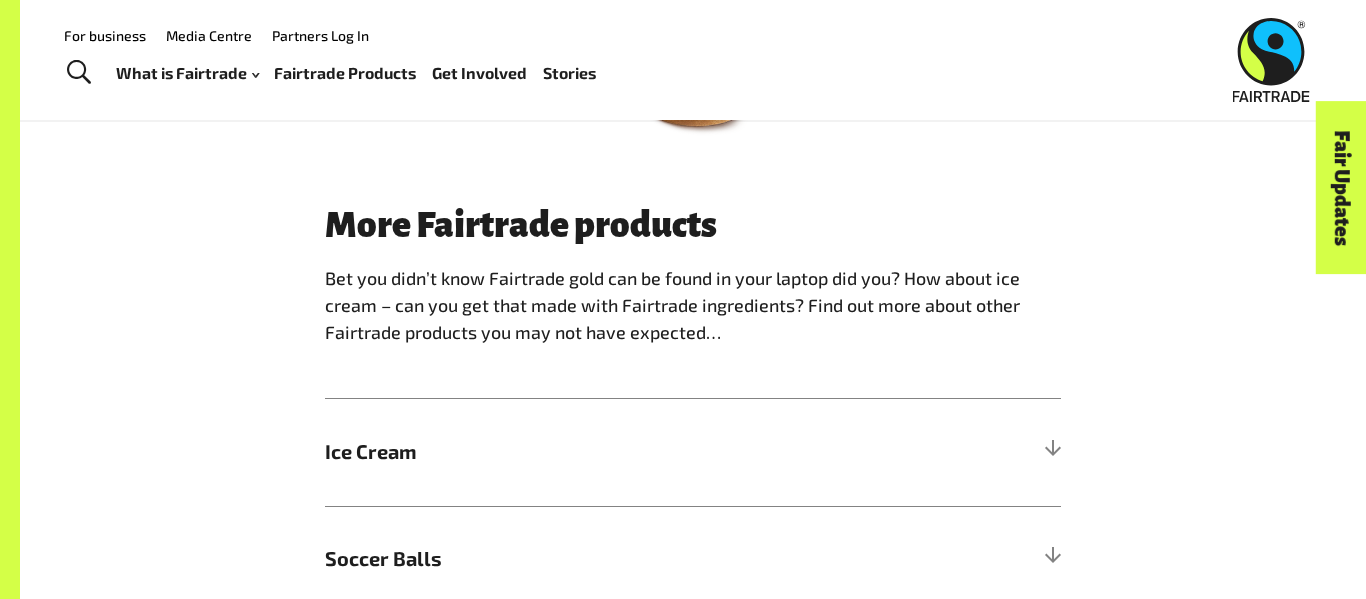 click on "Ice Cream" at bounding box center [693, 452] 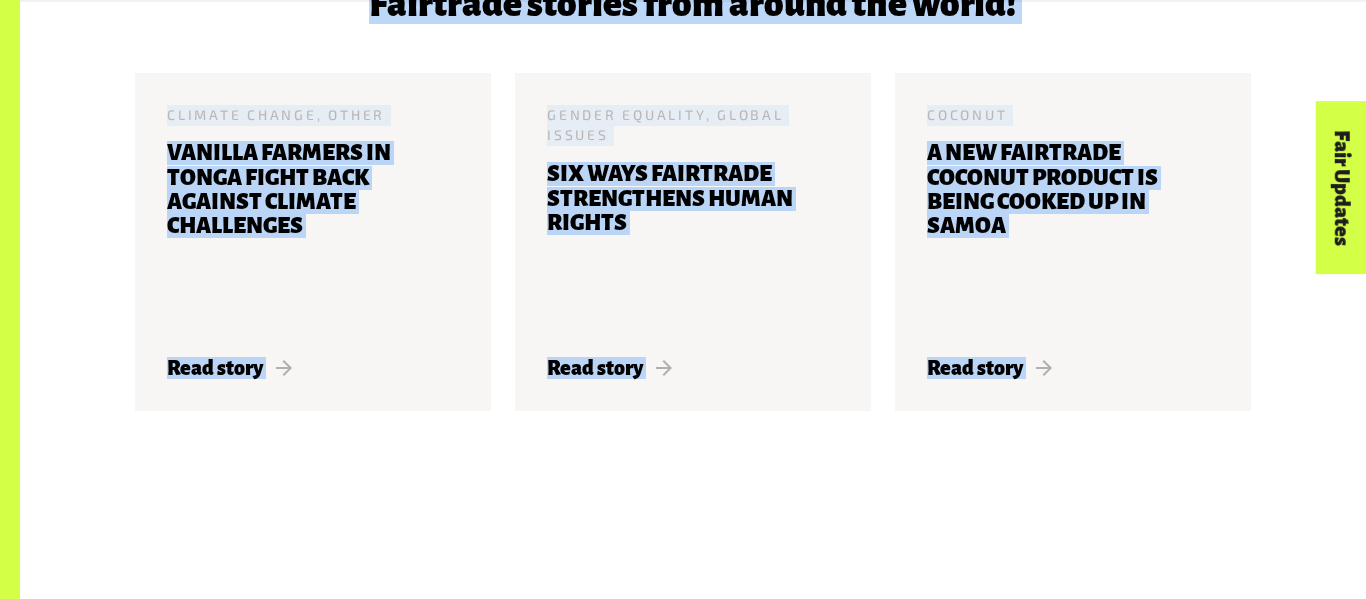 scroll, scrollTop: 3452, scrollLeft: 0, axis: vertical 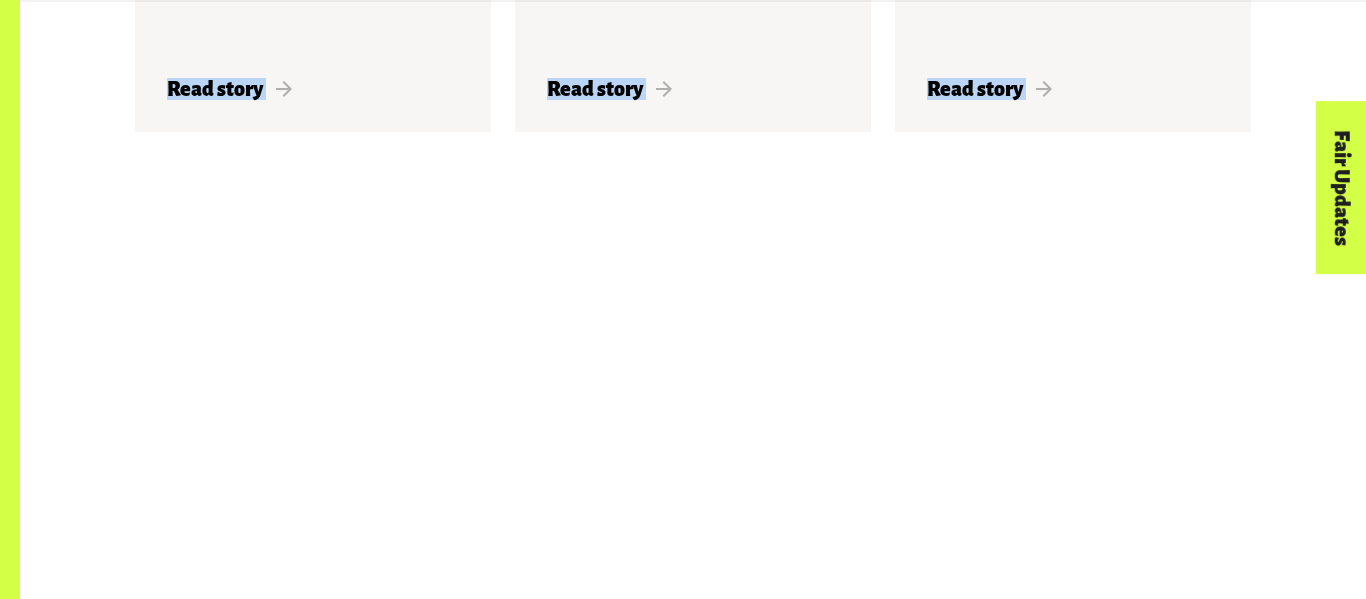 drag, startPoint x: 324, startPoint y: 529, endPoint x: 833, endPoint y: 620, distance: 517.0706 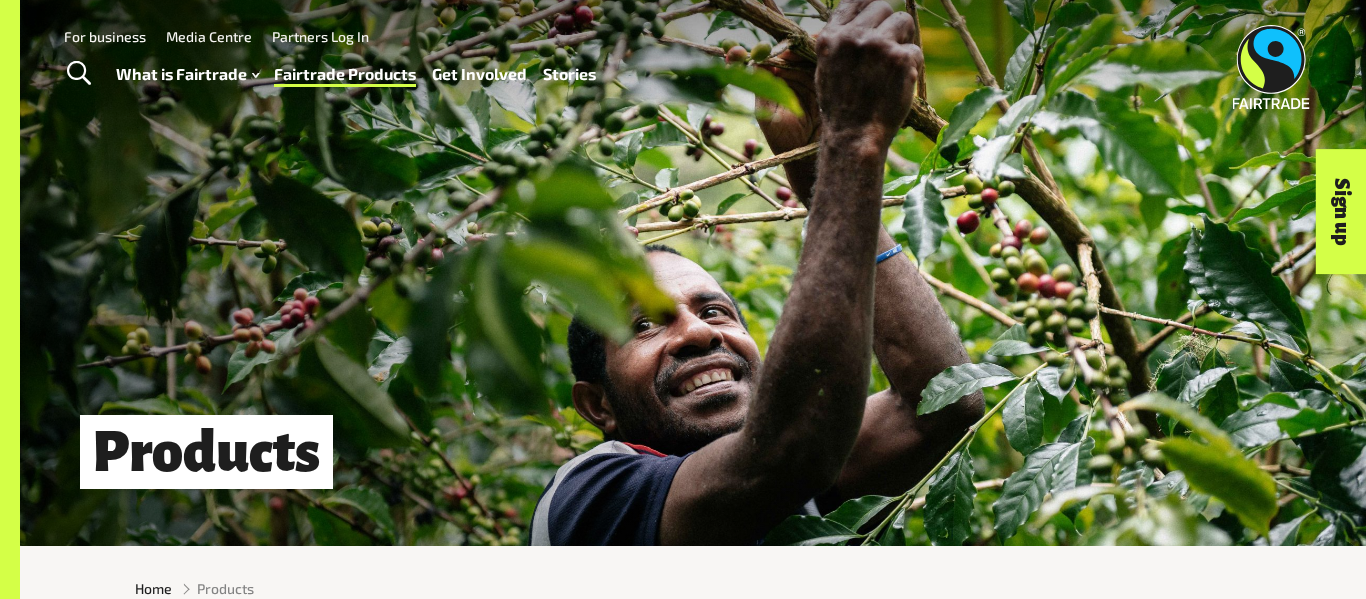 scroll, scrollTop: 0, scrollLeft: 0, axis: both 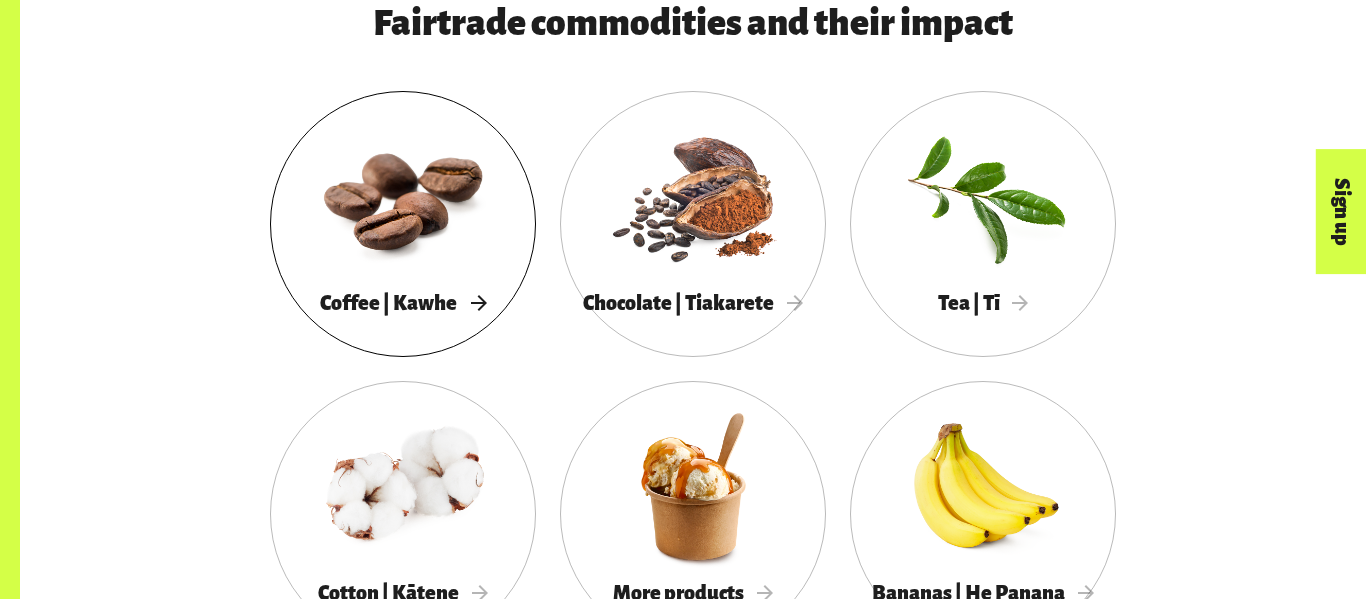 click at bounding box center [403, 196] 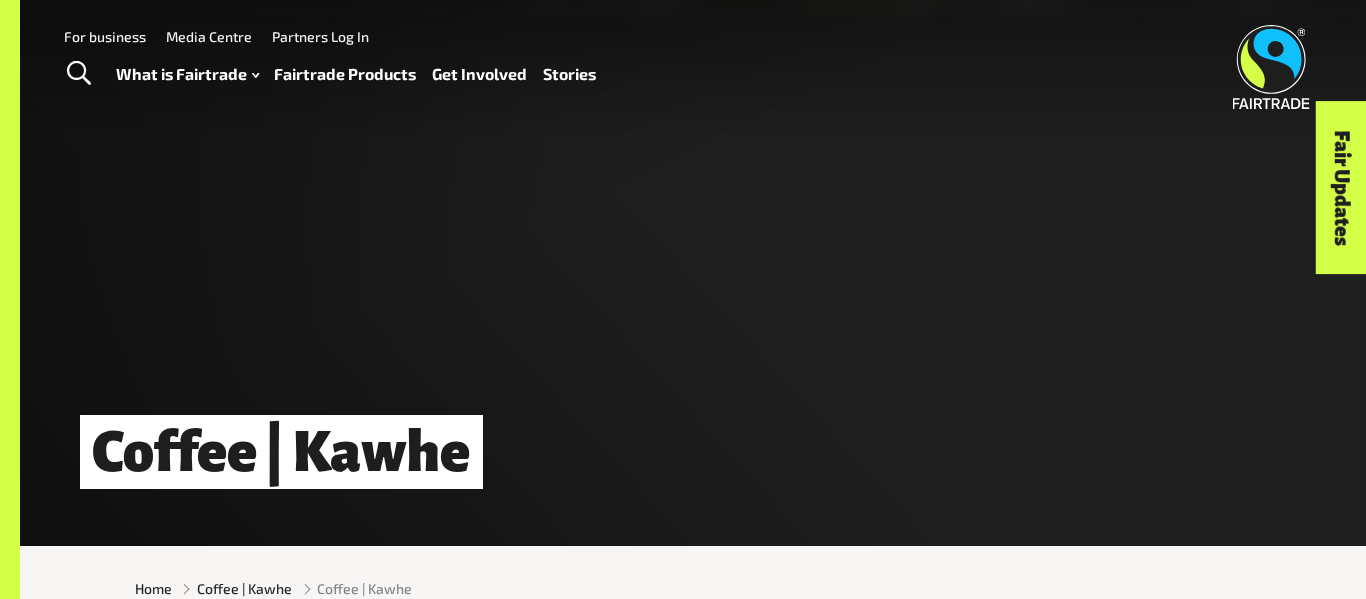 scroll, scrollTop: 0, scrollLeft: 0, axis: both 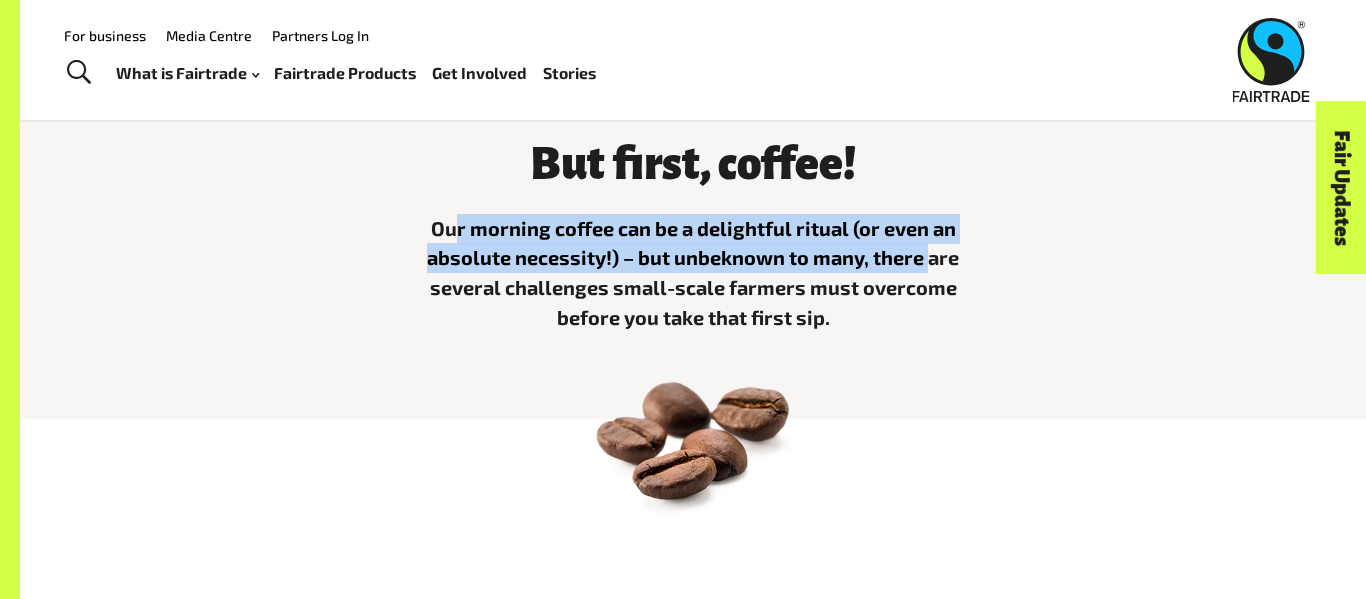 drag, startPoint x: 460, startPoint y: 235, endPoint x: 924, endPoint y: 274, distance: 465.63614 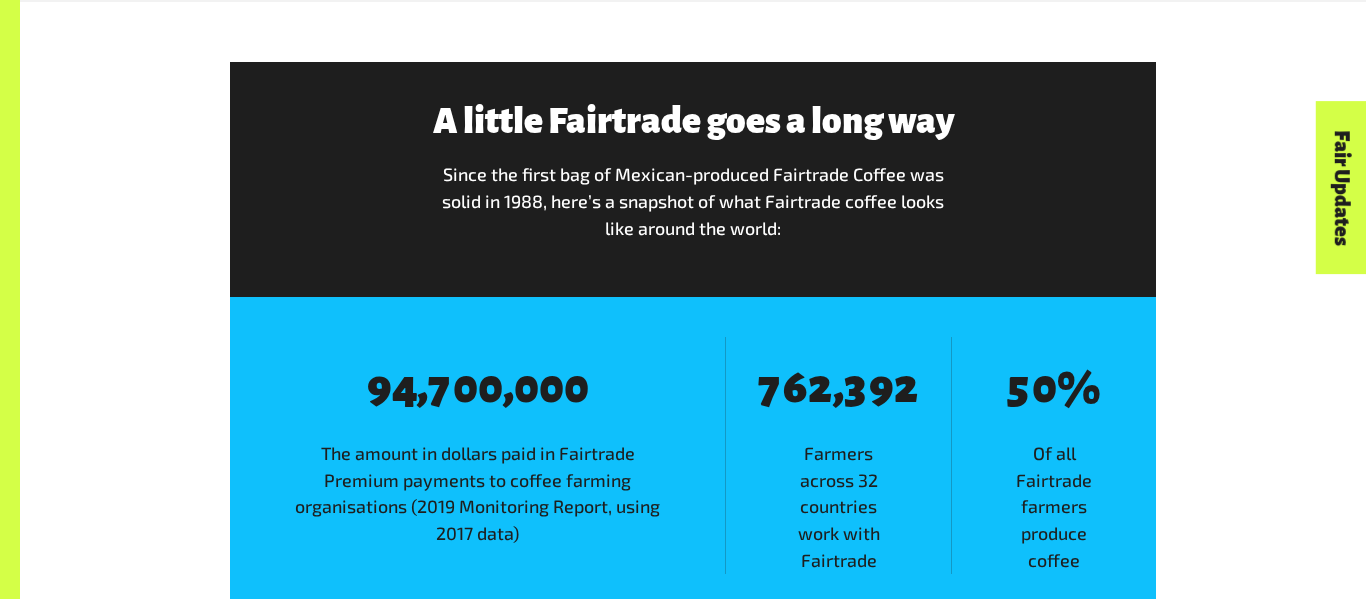 scroll, scrollTop: 3213, scrollLeft: 0, axis: vertical 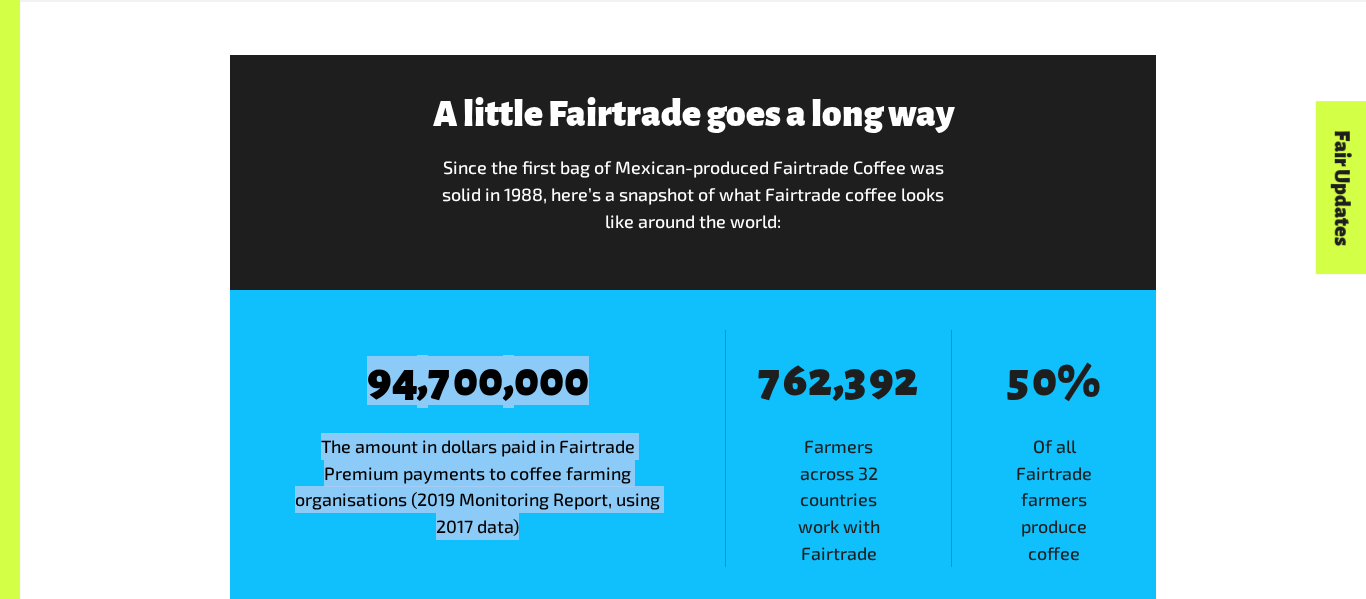 drag, startPoint x: 372, startPoint y: 373, endPoint x: 563, endPoint y: 529, distance: 246.61102 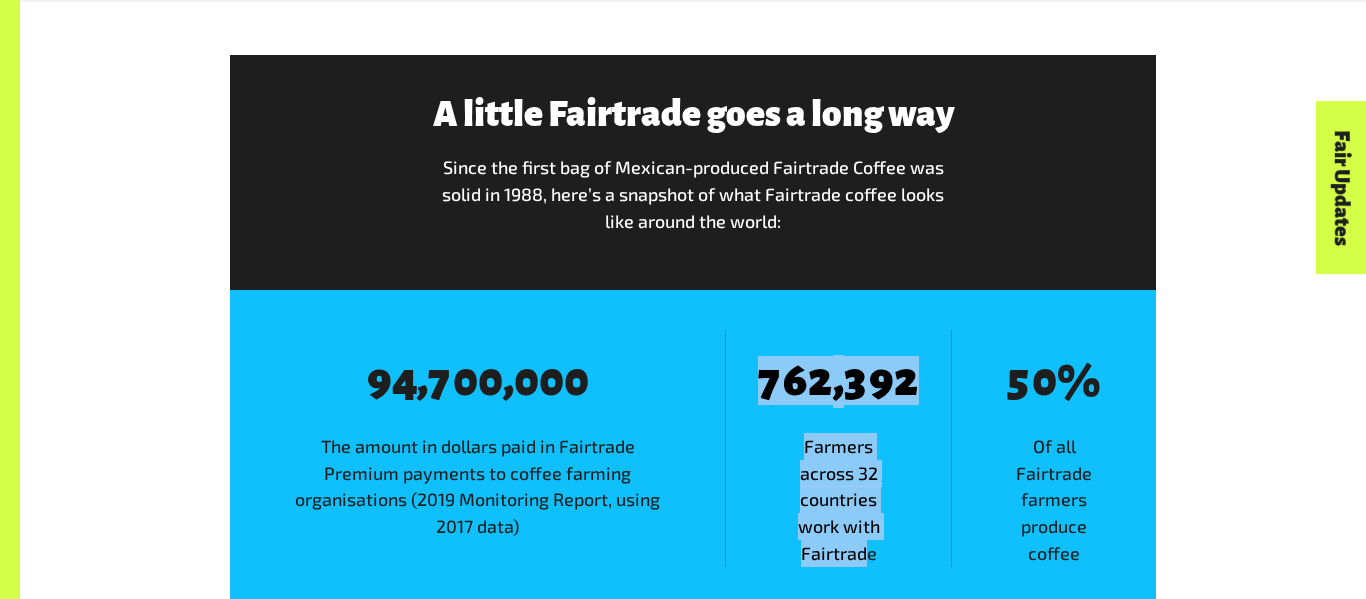 drag, startPoint x: 739, startPoint y: 384, endPoint x: 870, endPoint y: 570, distance: 227.50165 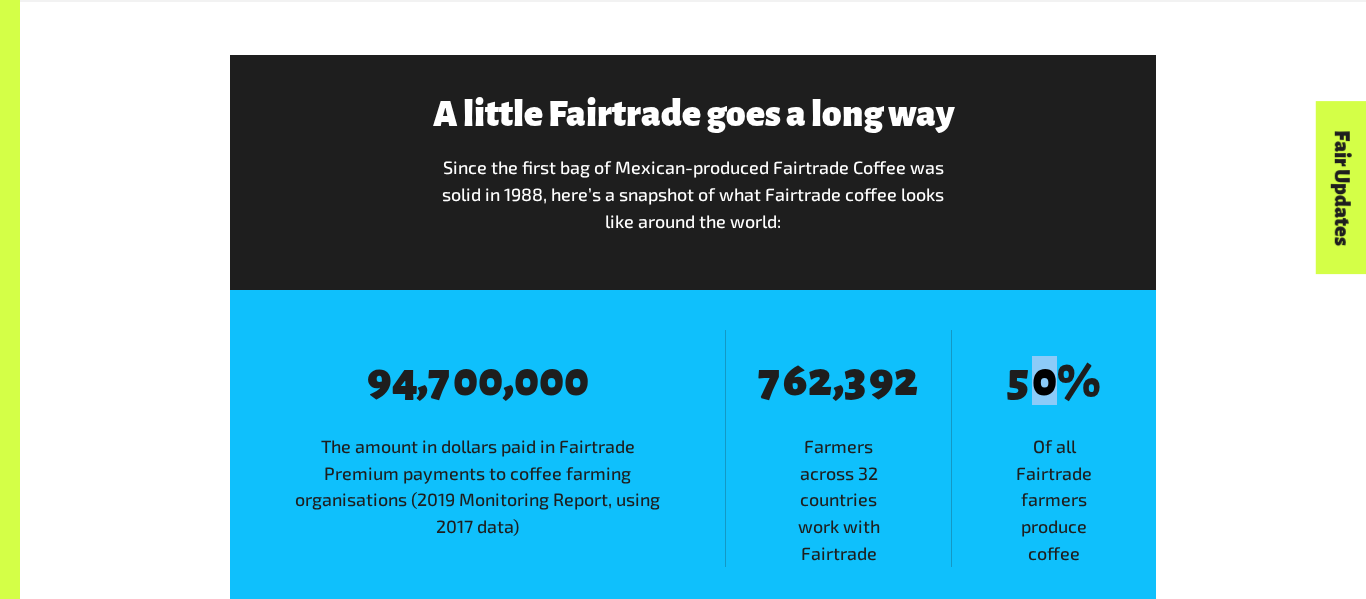 drag, startPoint x: 1006, startPoint y: 390, endPoint x: 1021, endPoint y: 411, distance: 25.806976 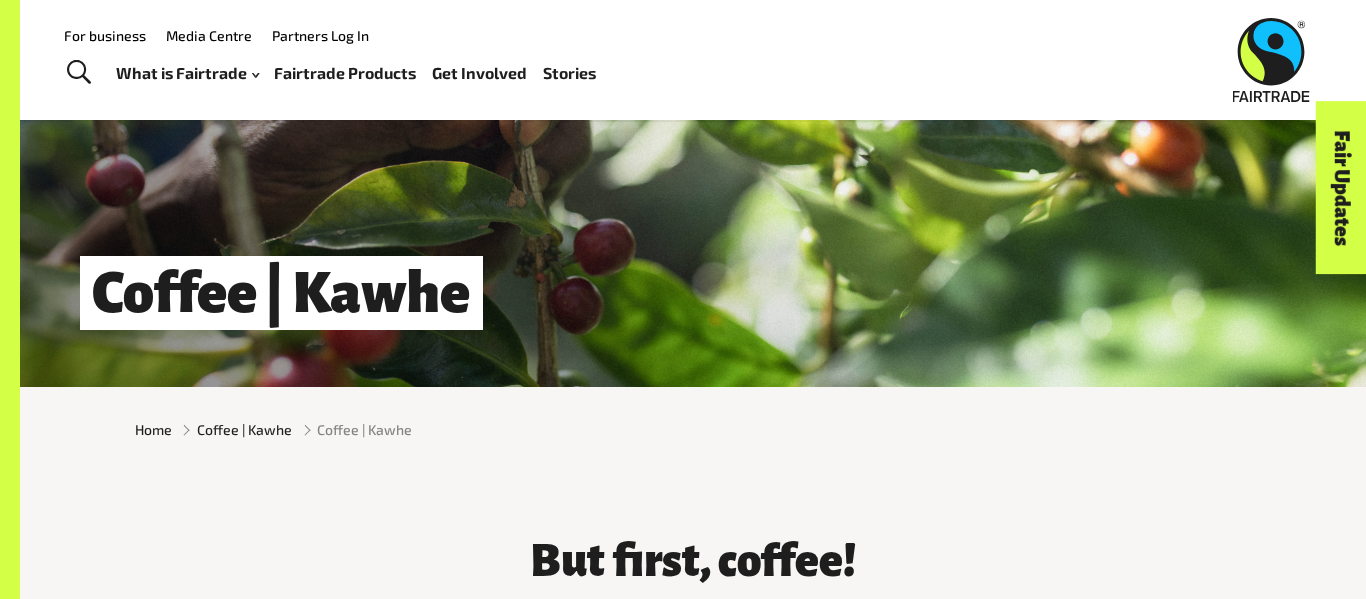 scroll, scrollTop: 127, scrollLeft: 0, axis: vertical 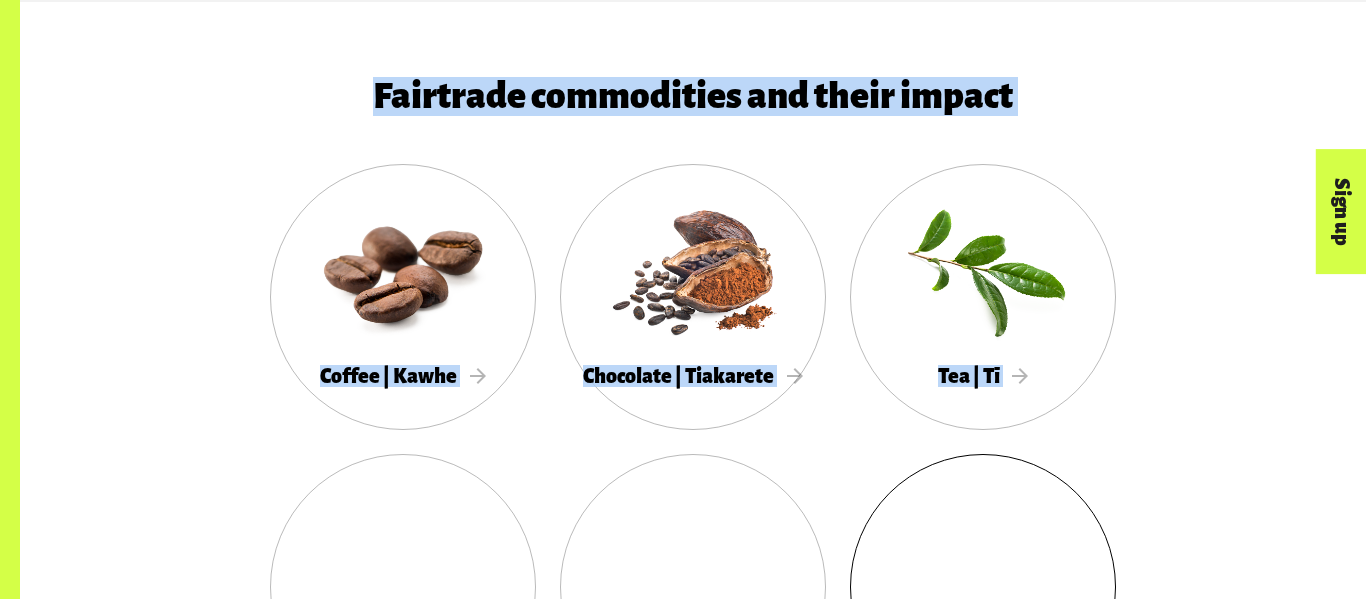 drag, startPoint x: 502, startPoint y: 190, endPoint x: 1054, endPoint y: 508, distance: 637.0463 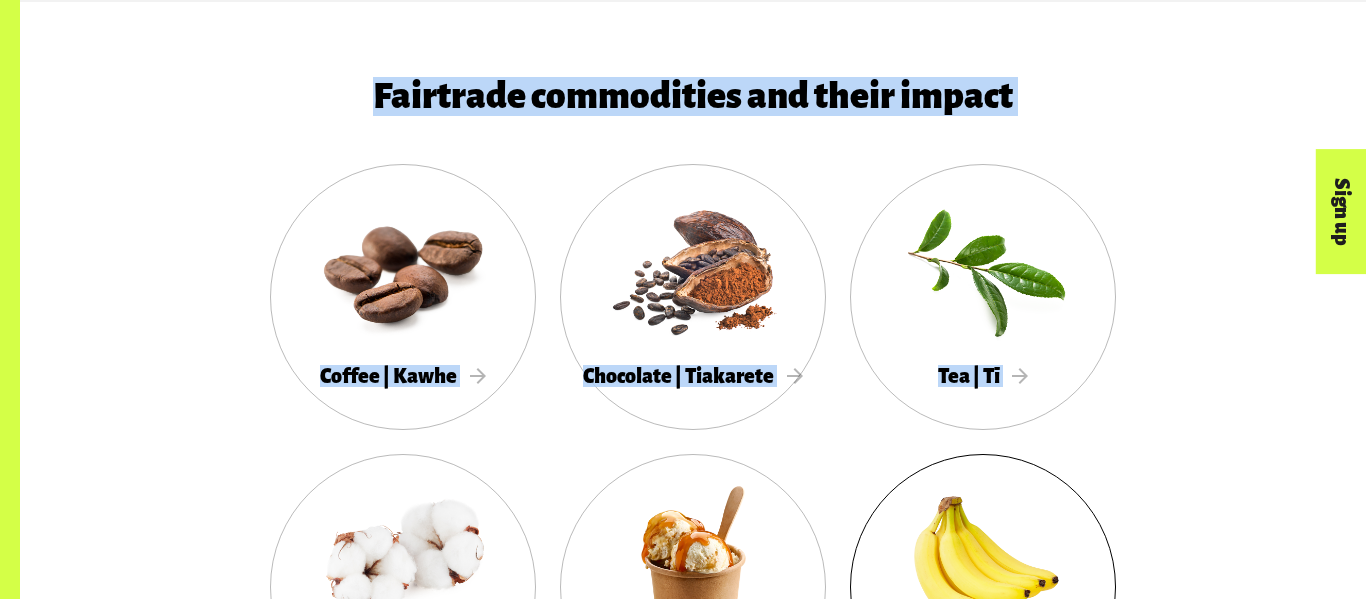 click on "Products
Home
Products
Fairtrade products
Buying Fairtrade is buying smarter. When you purchase products with the Fairtrade Mark, you’re helping eradicate global poverty and inequality around the world – straight from your trolley.
Find Fairtrade Products
Product Finder
Fairtrade commodities and their impact
Coffee | Kawhe" at bounding box center [693, 786] 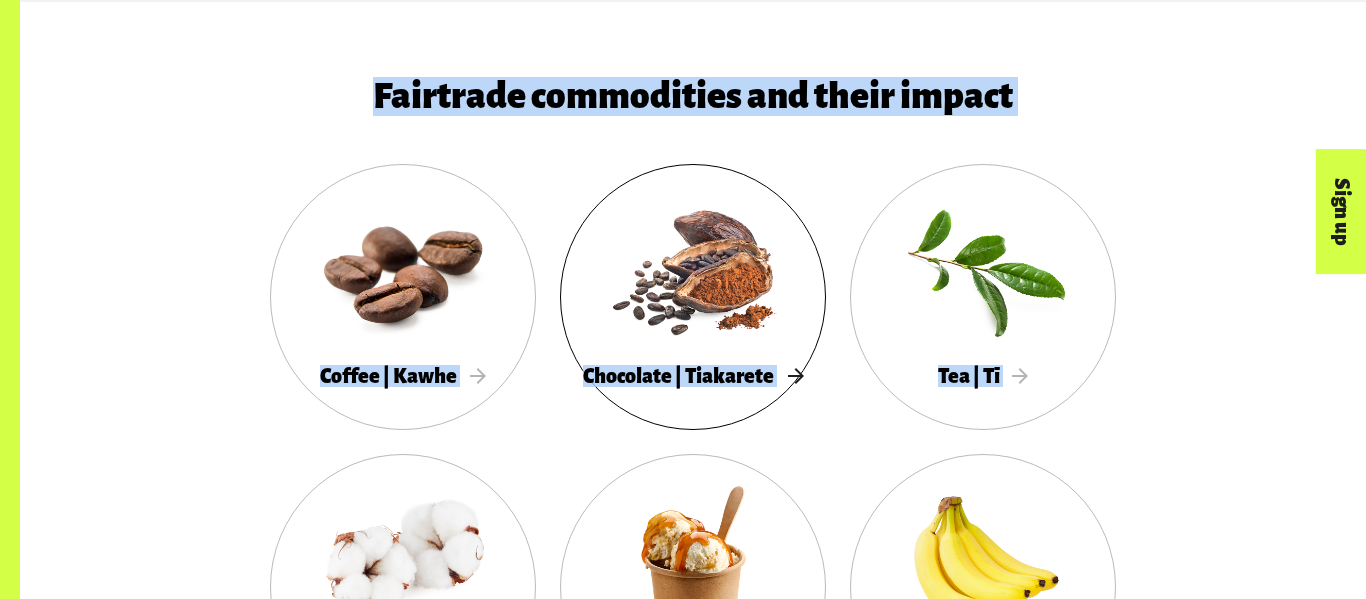 click on "Chocolate | Tiakarete" at bounding box center [693, 376] 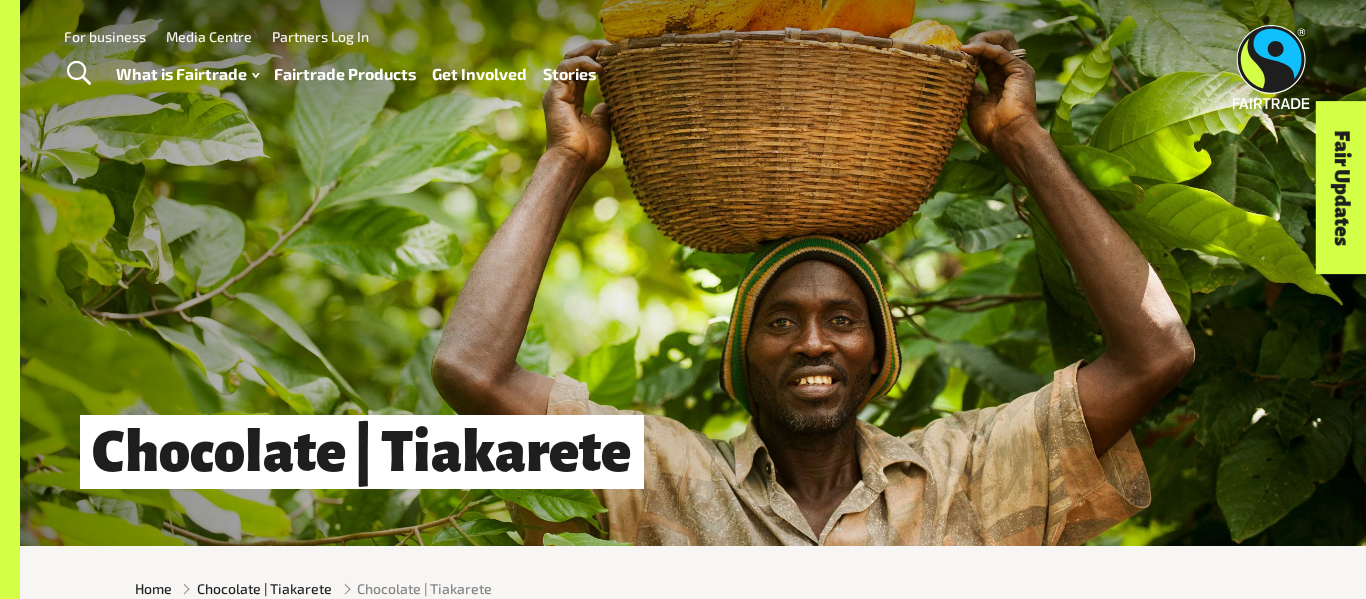 scroll, scrollTop: 0, scrollLeft: 0, axis: both 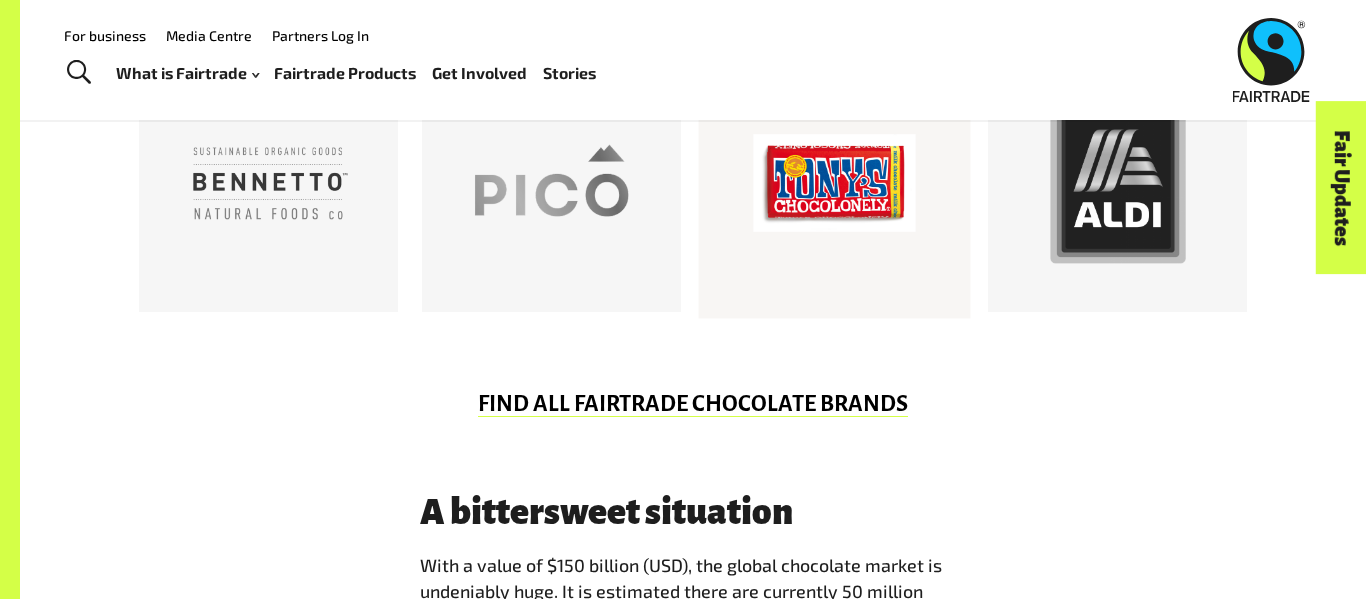 click at bounding box center [834, 183] 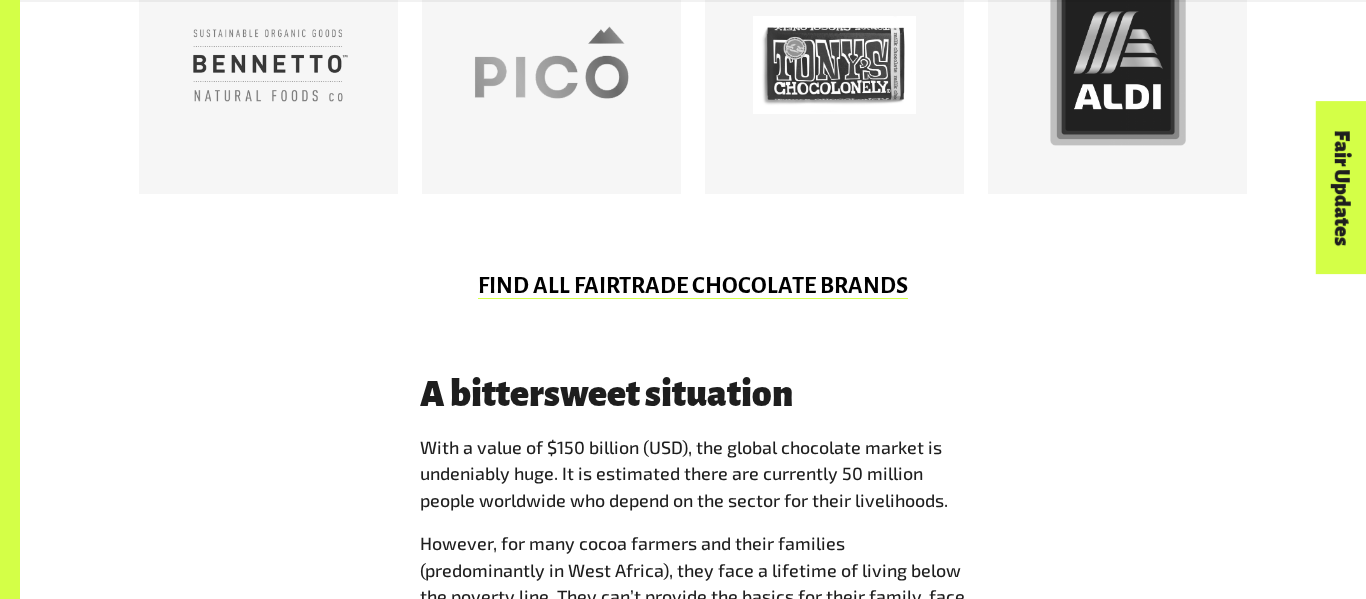 scroll, scrollTop: 1320, scrollLeft: 0, axis: vertical 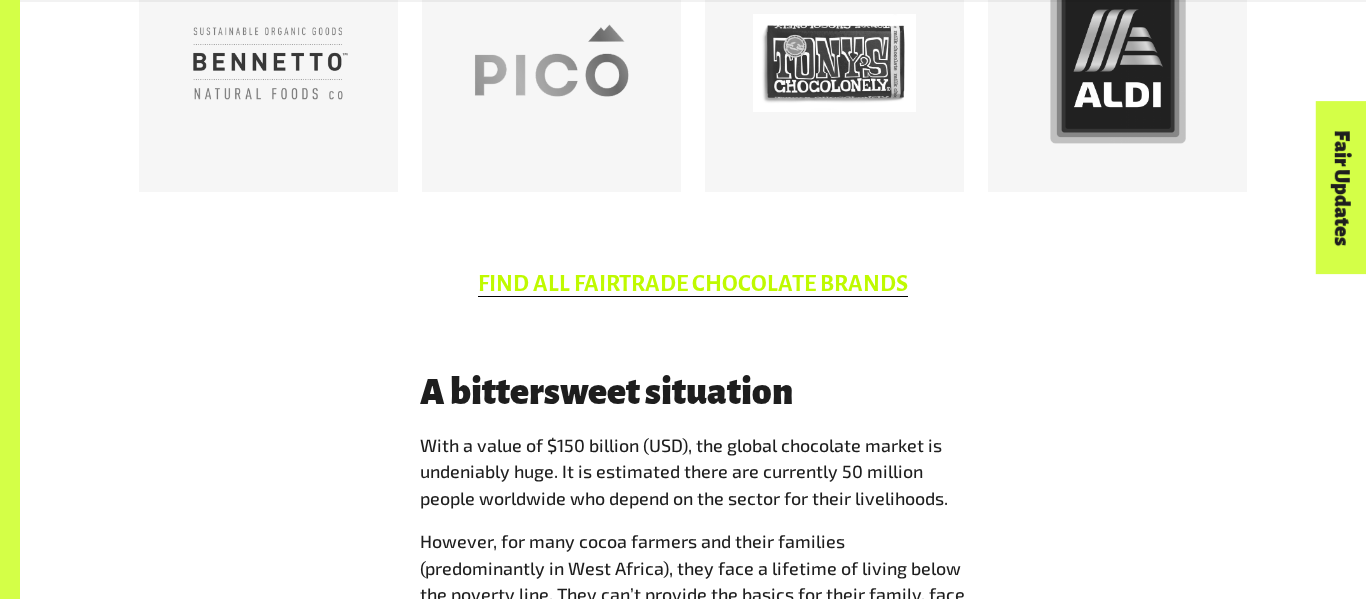 click on "FIND ALL FAIRTRADE CHOCOLATE BRANDS" at bounding box center (693, 284) 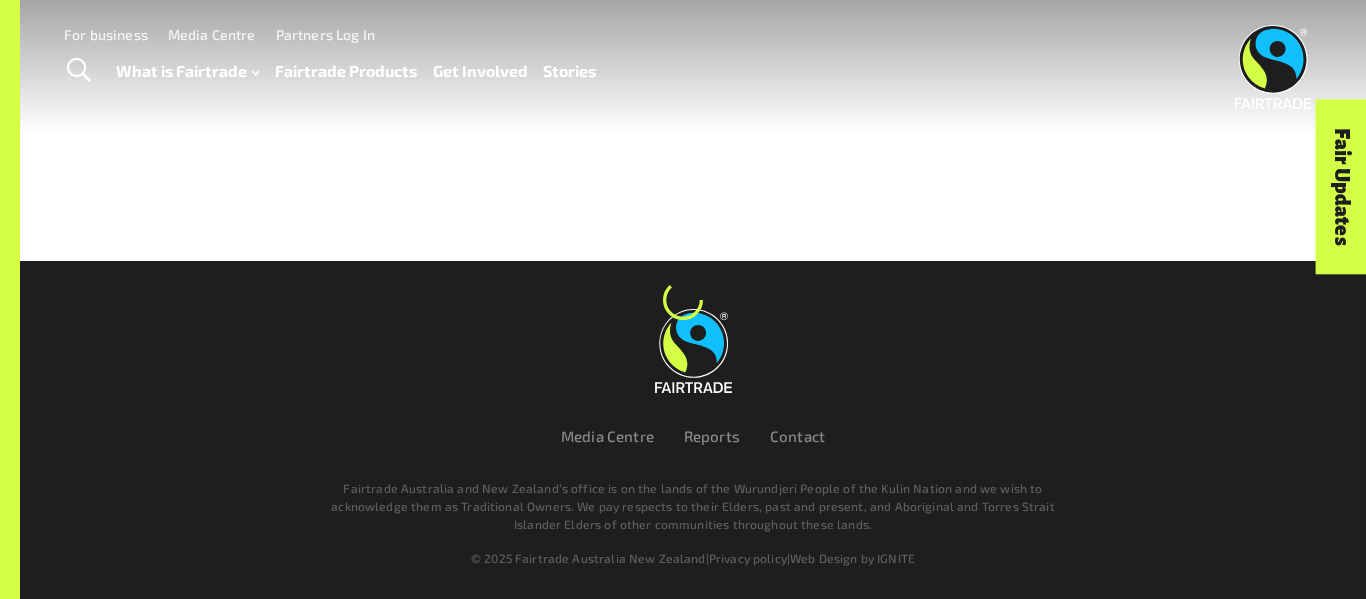 scroll, scrollTop: 0, scrollLeft: 0, axis: both 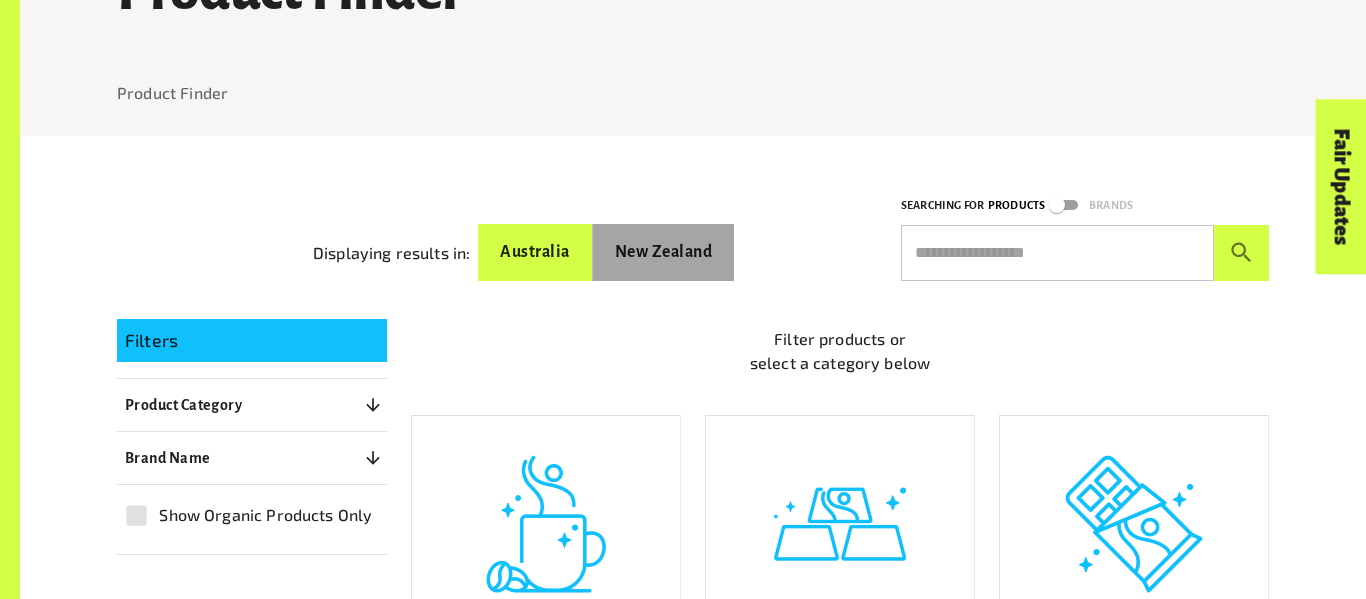 click on "New Zealand" at bounding box center (664, 252) 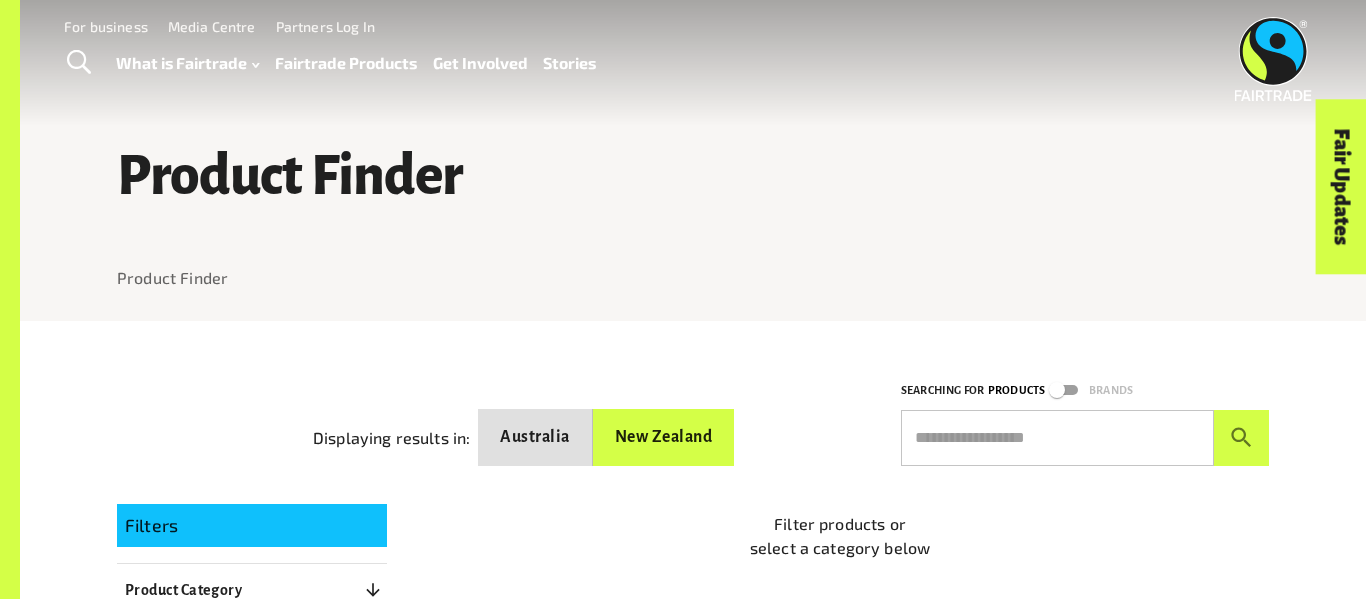 scroll, scrollTop: 8, scrollLeft: 0, axis: vertical 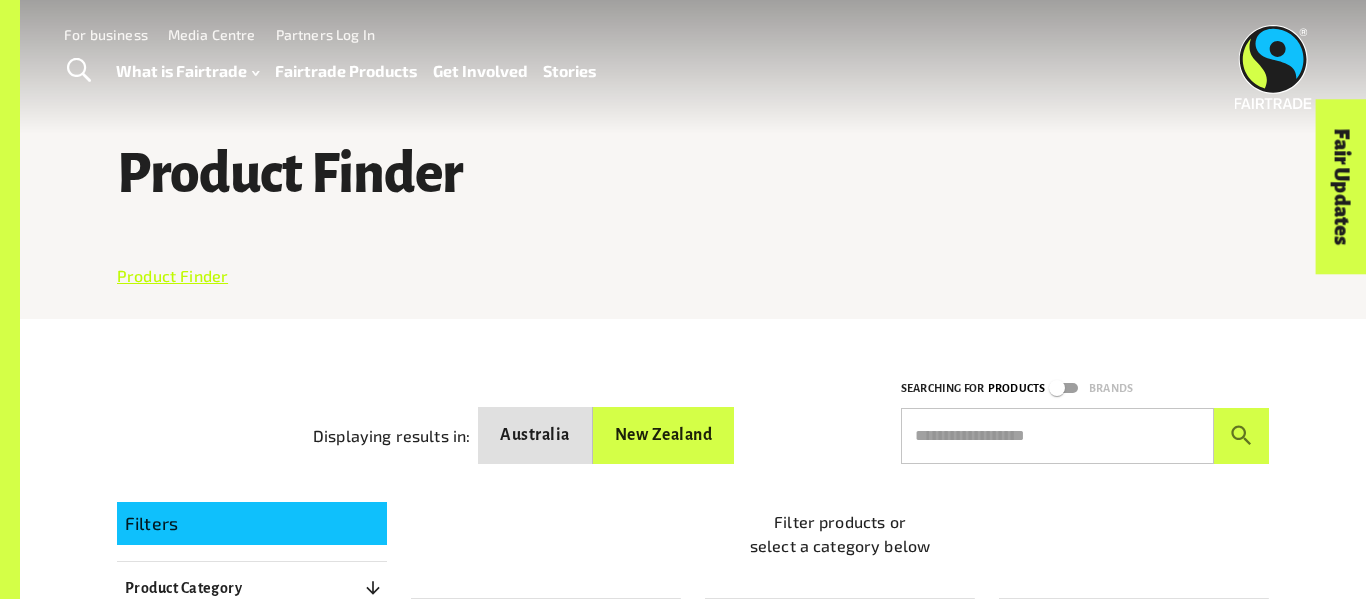 click on "Product Finder" at bounding box center [172, 275] 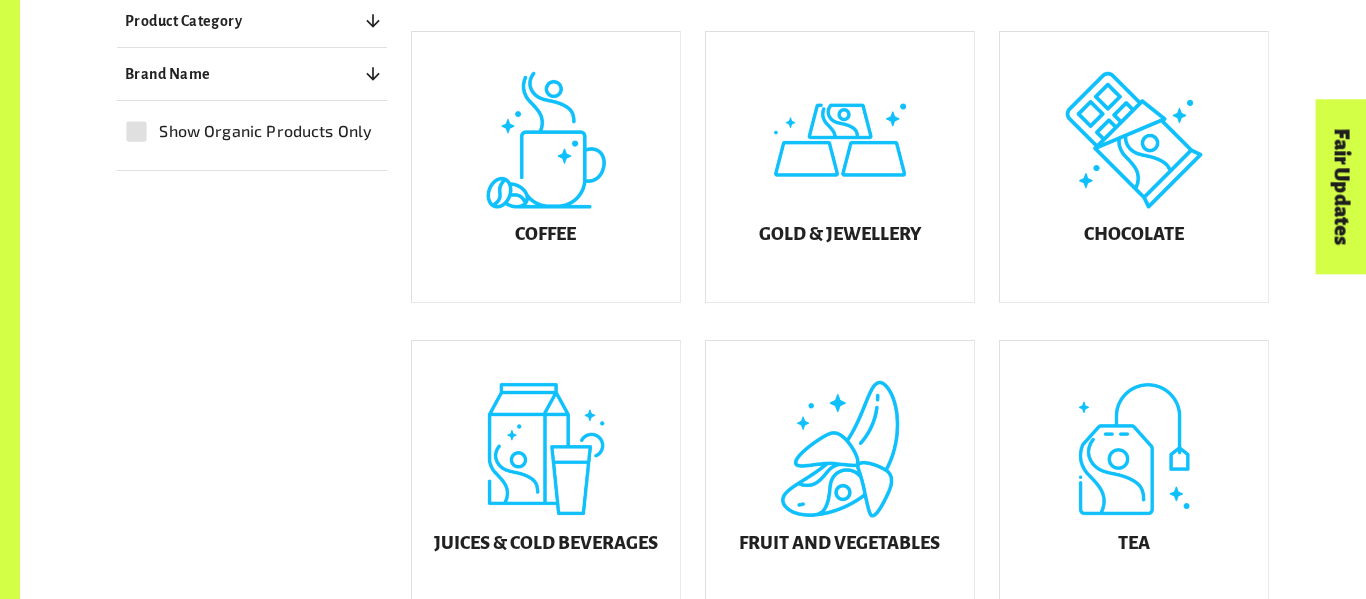 scroll, scrollTop: 578, scrollLeft: 0, axis: vertical 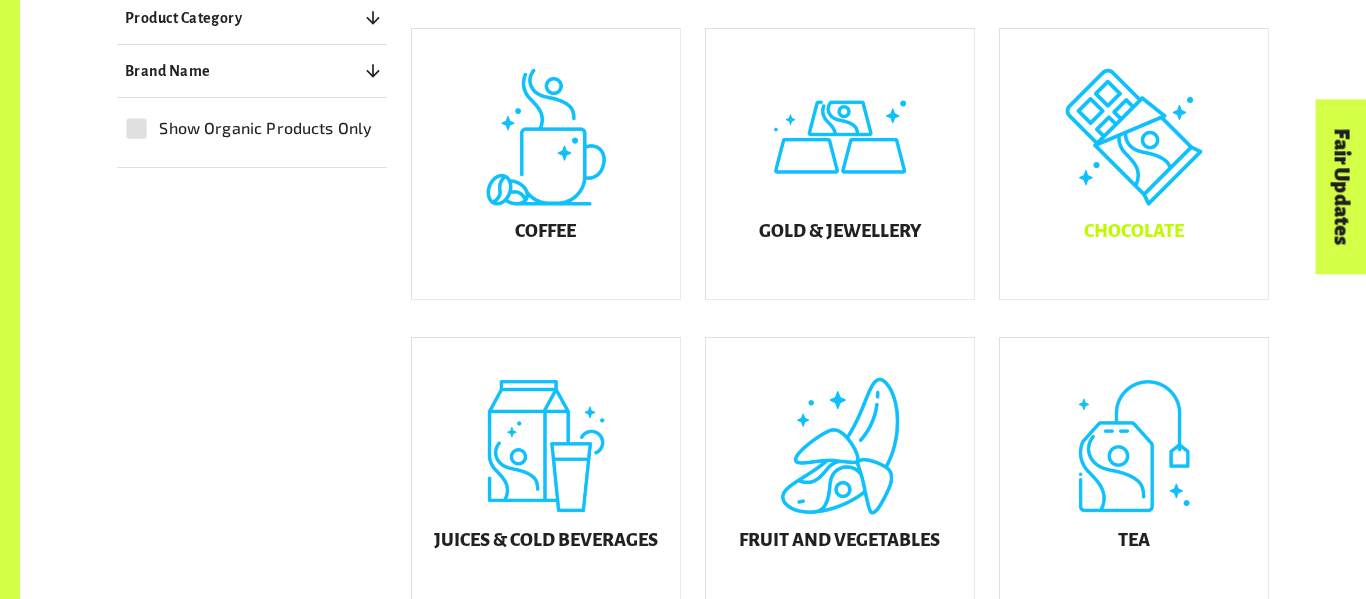 click on "Chocolate" at bounding box center [1134, 164] 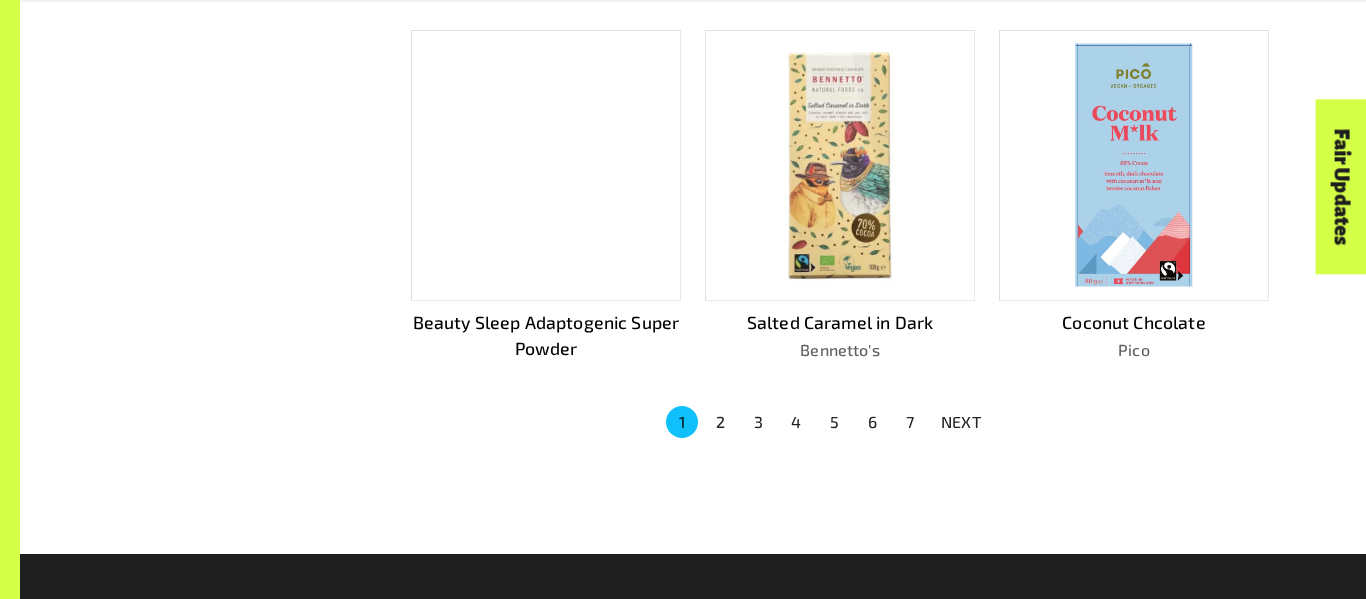 scroll, scrollTop: 1338, scrollLeft: 0, axis: vertical 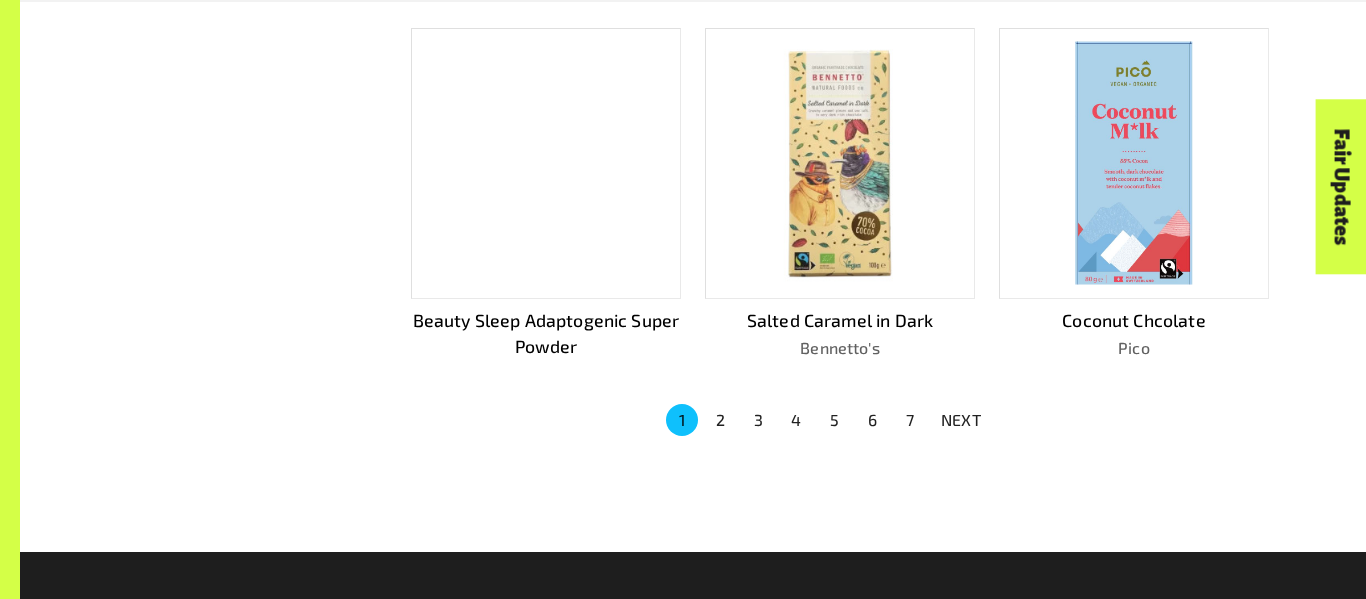 click on "2" at bounding box center [720, 420] 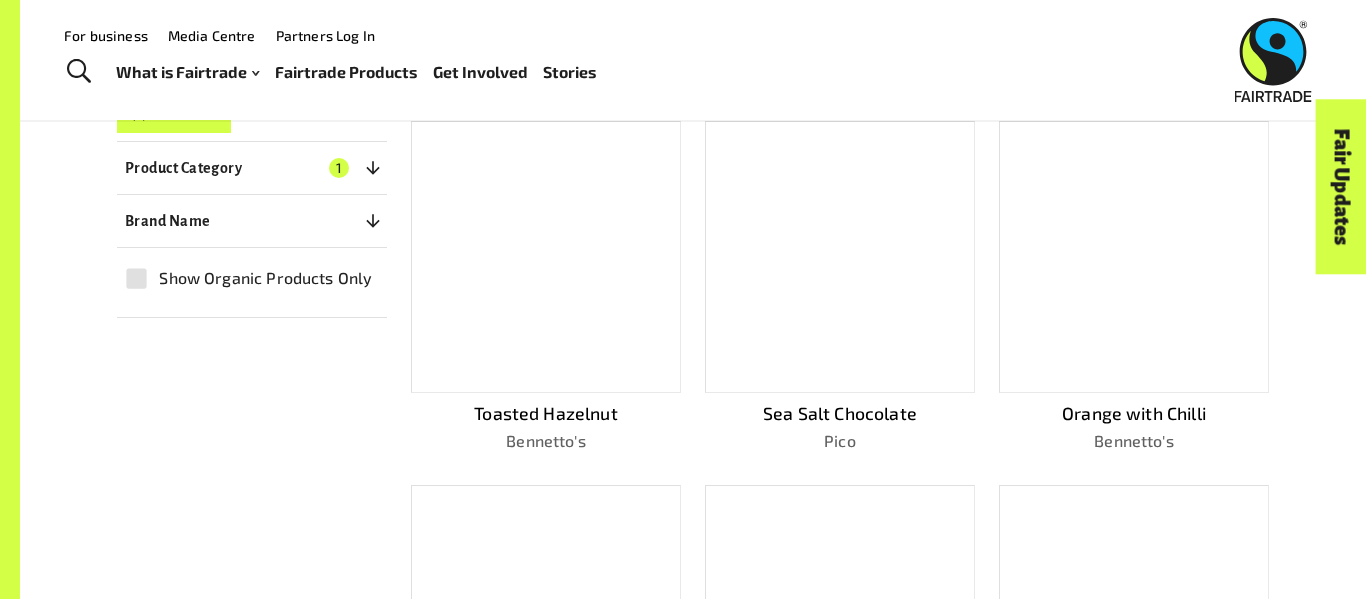 scroll, scrollTop: 393, scrollLeft: 0, axis: vertical 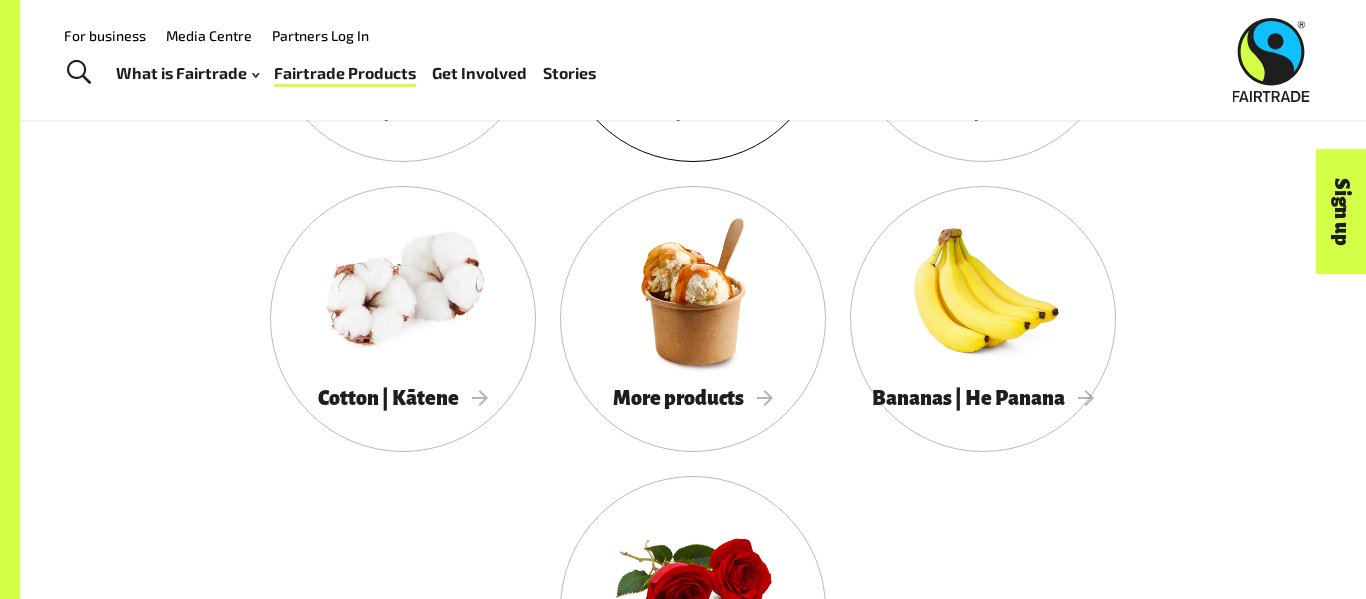 click on "Chocolate | Tiakarete" at bounding box center (693, 29) 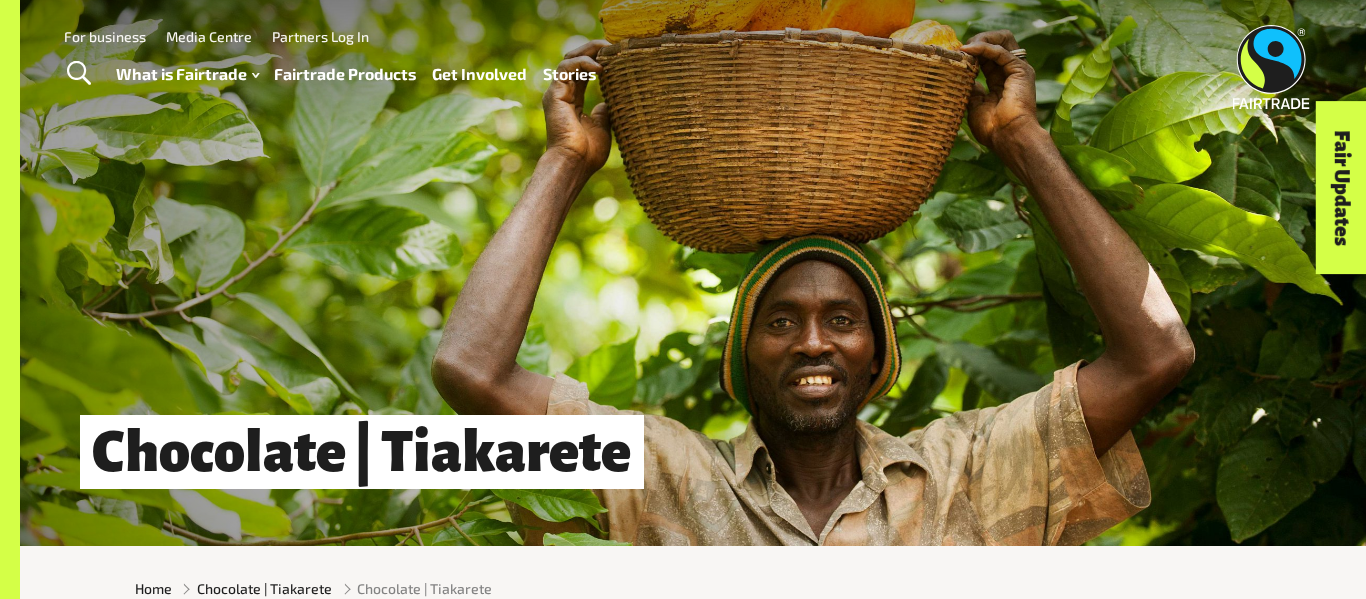 scroll, scrollTop: 0, scrollLeft: 0, axis: both 